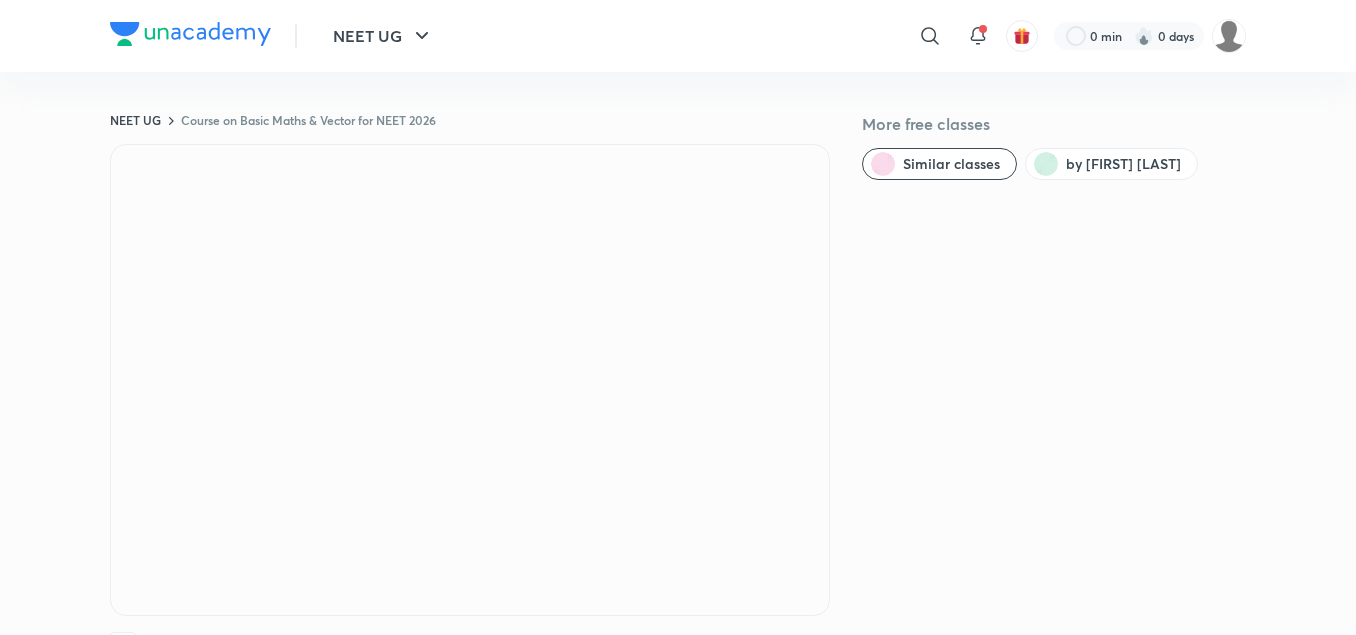 scroll, scrollTop: 0, scrollLeft: 0, axis: both 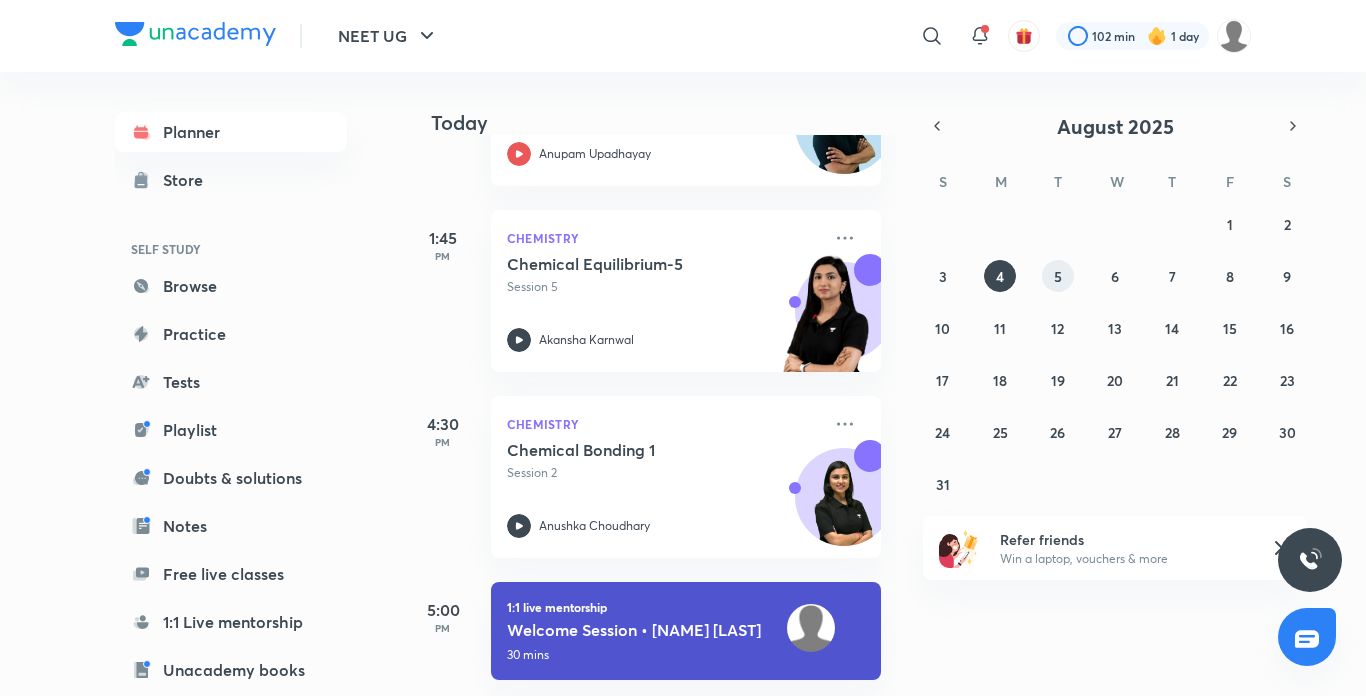 click on "5" at bounding box center (1058, 276) 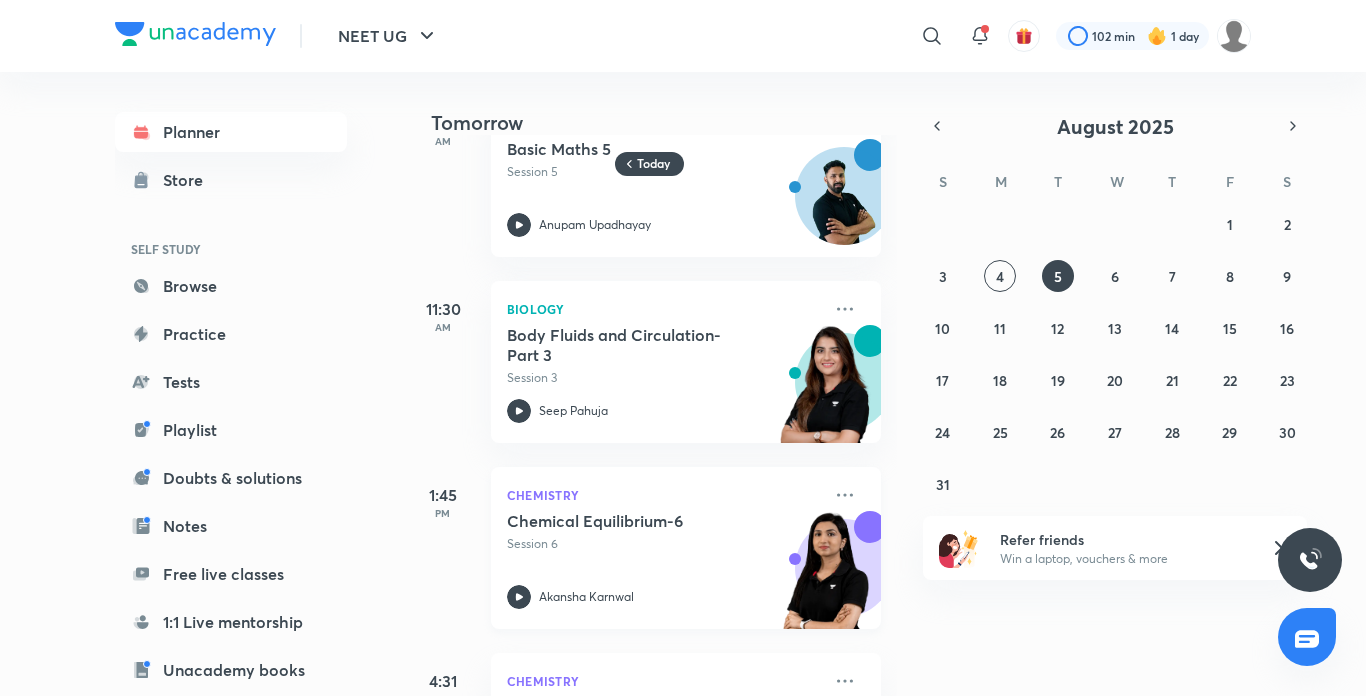 scroll, scrollTop: 100, scrollLeft: 0, axis: vertical 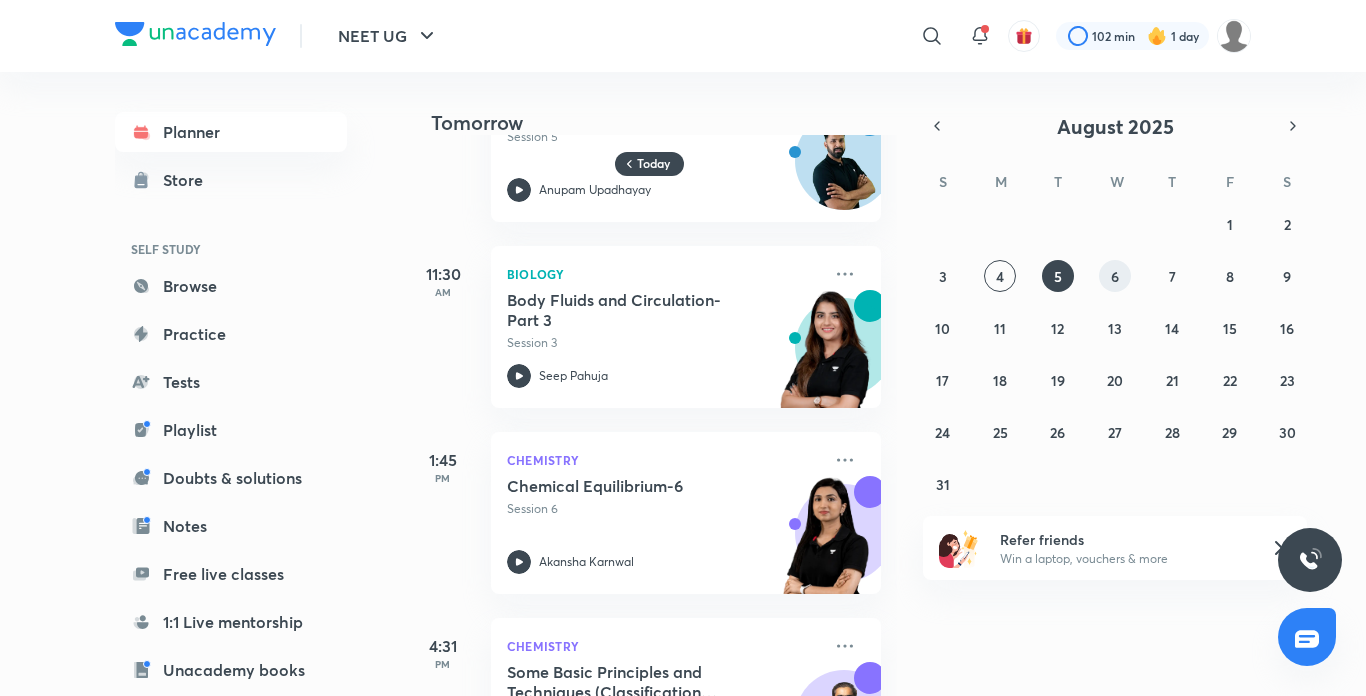 click on "6" at bounding box center [1115, 276] 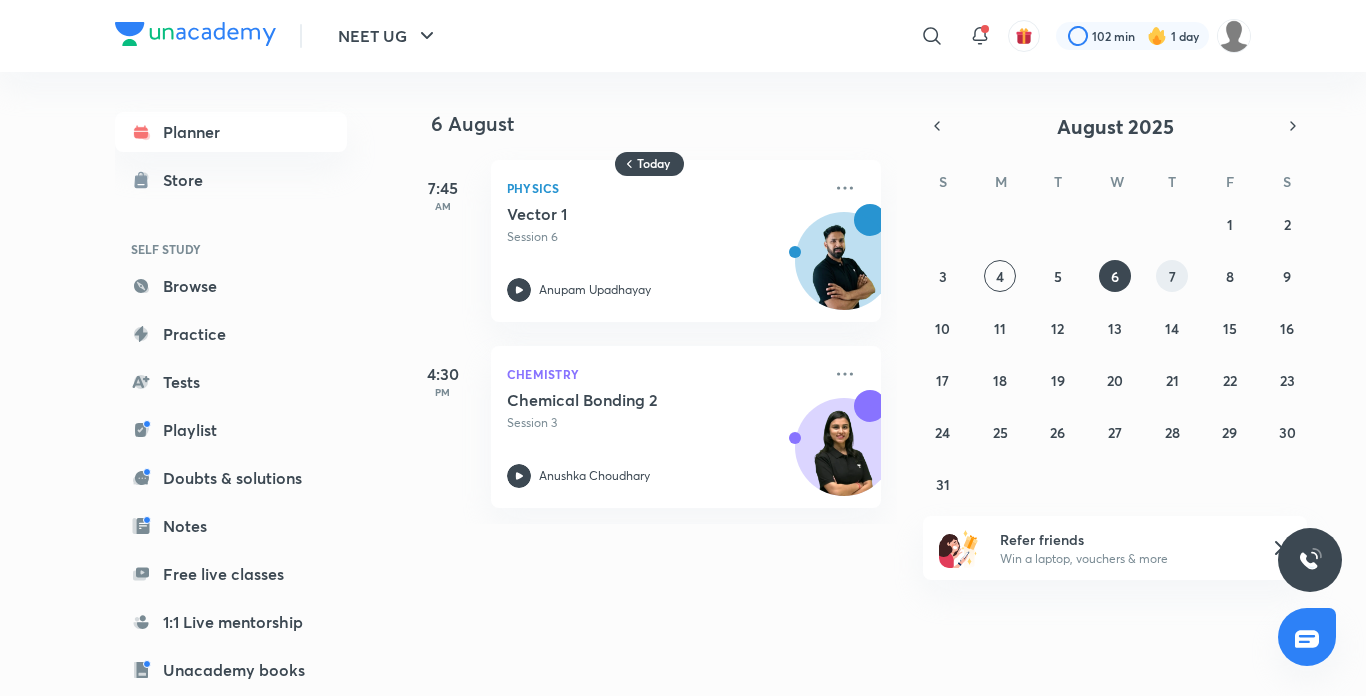 click on "7" at bounding box center [1172, 276] 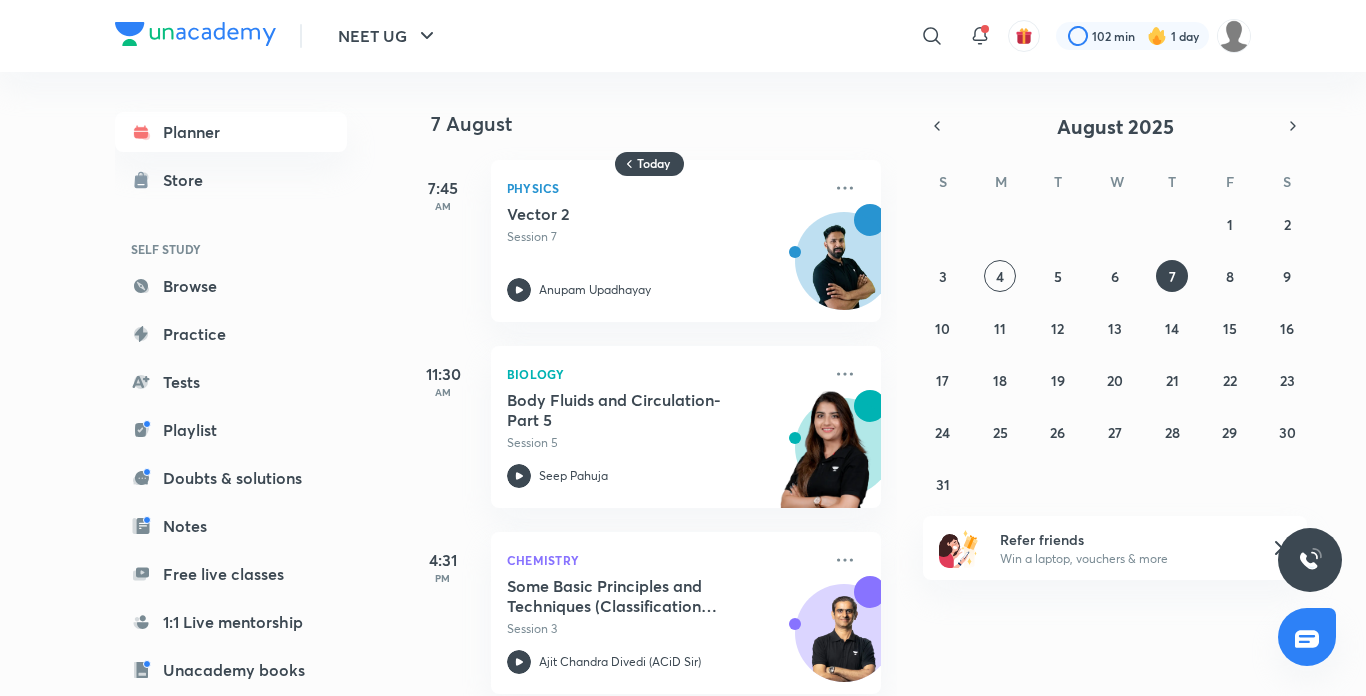 scroll, scrollTop: 29, scrollLeft: 0, axis: vertical 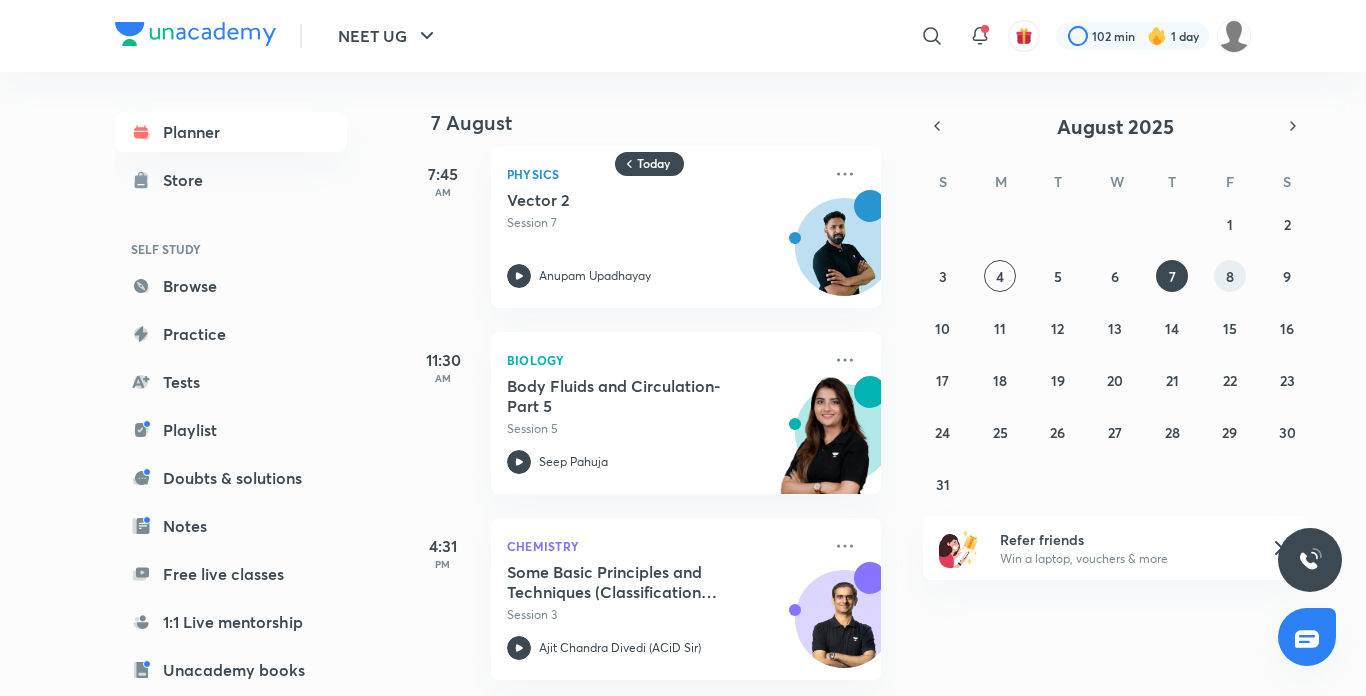click on "8" at bounding box center [1230, 276] 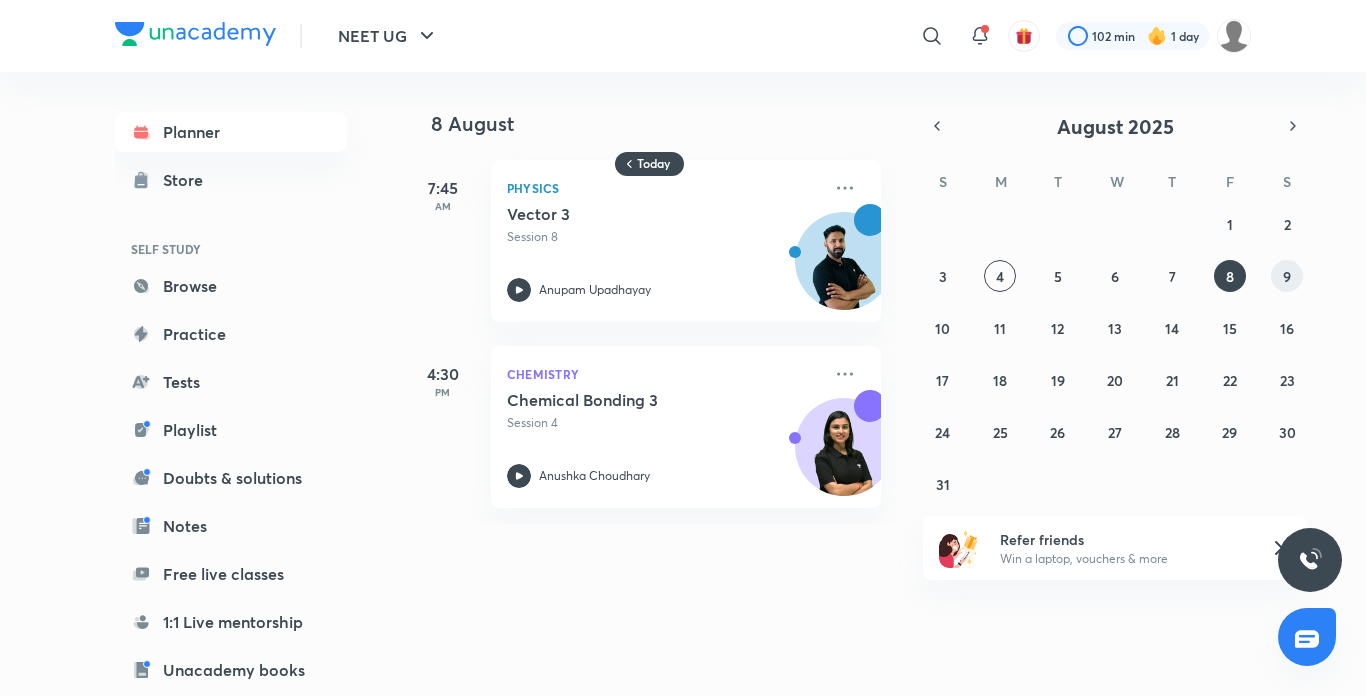 click on "9" at bounding box center [1287, 276] 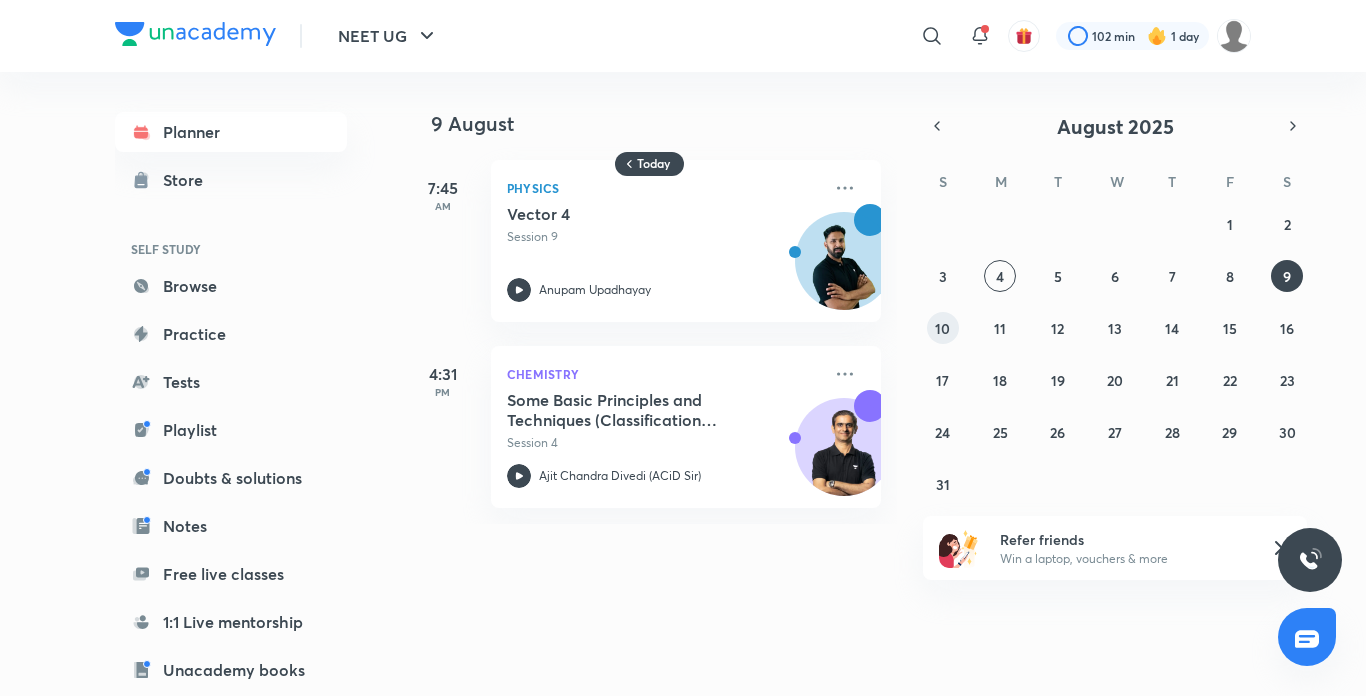 click on "10" at bounding box center (943, 328) 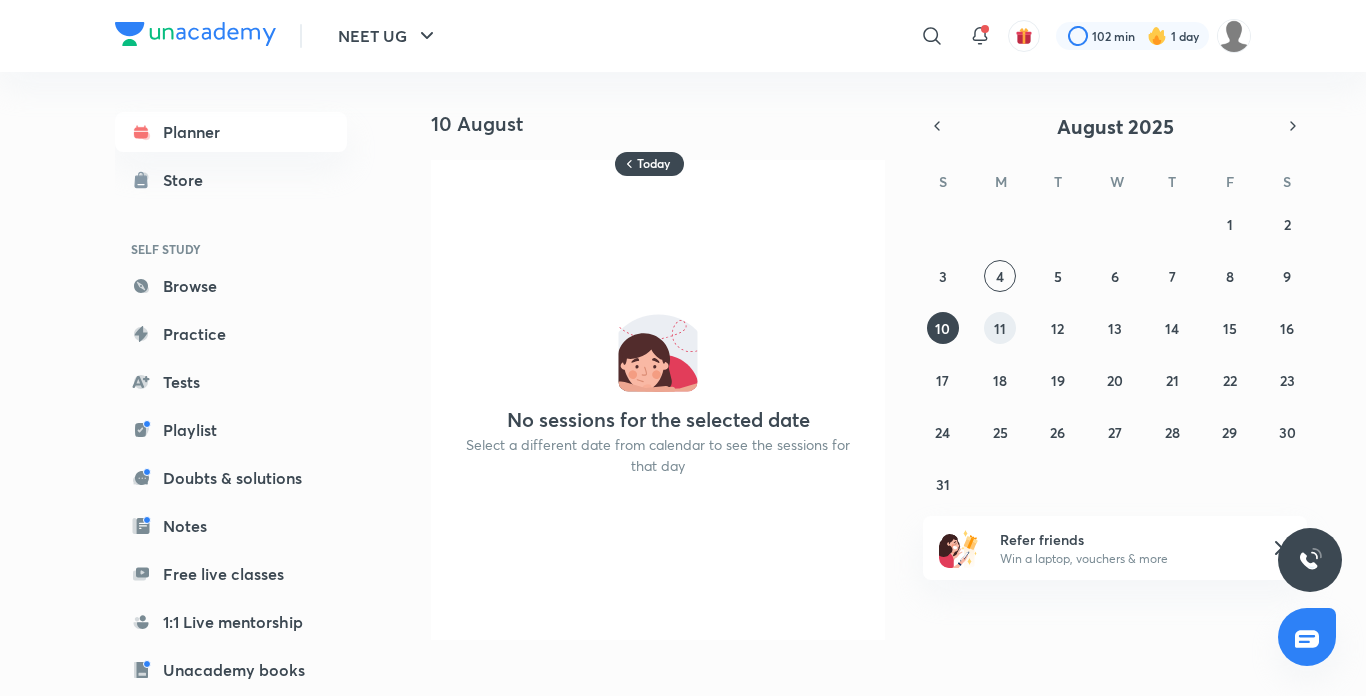 click on "11" at bounding box center [1000, 328] 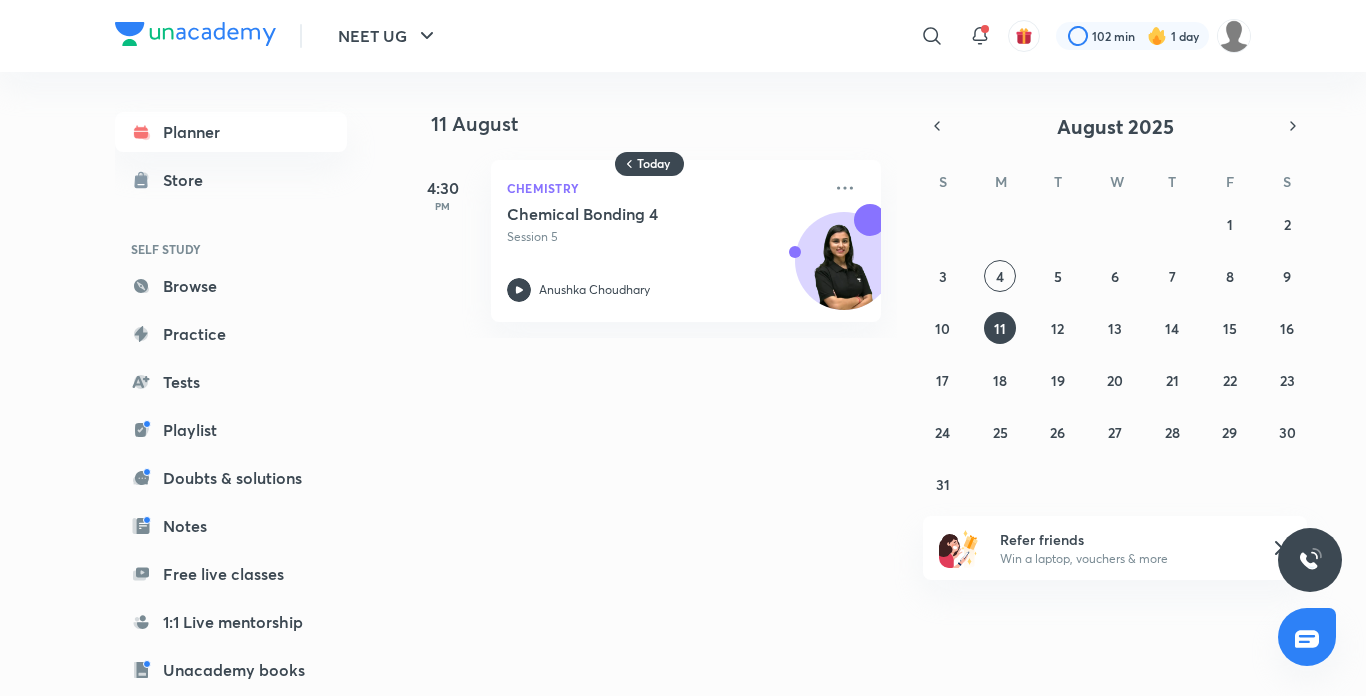 click on "27 28 29 30 31 1 2 3 4 5 6 7 8 9 10 11 12 13 14 15 16 17 18 19 20 21 22 23 24 25 26 27 28 29 30 31 1 2 3 4 5 6" at bounding box center (1115, 354) 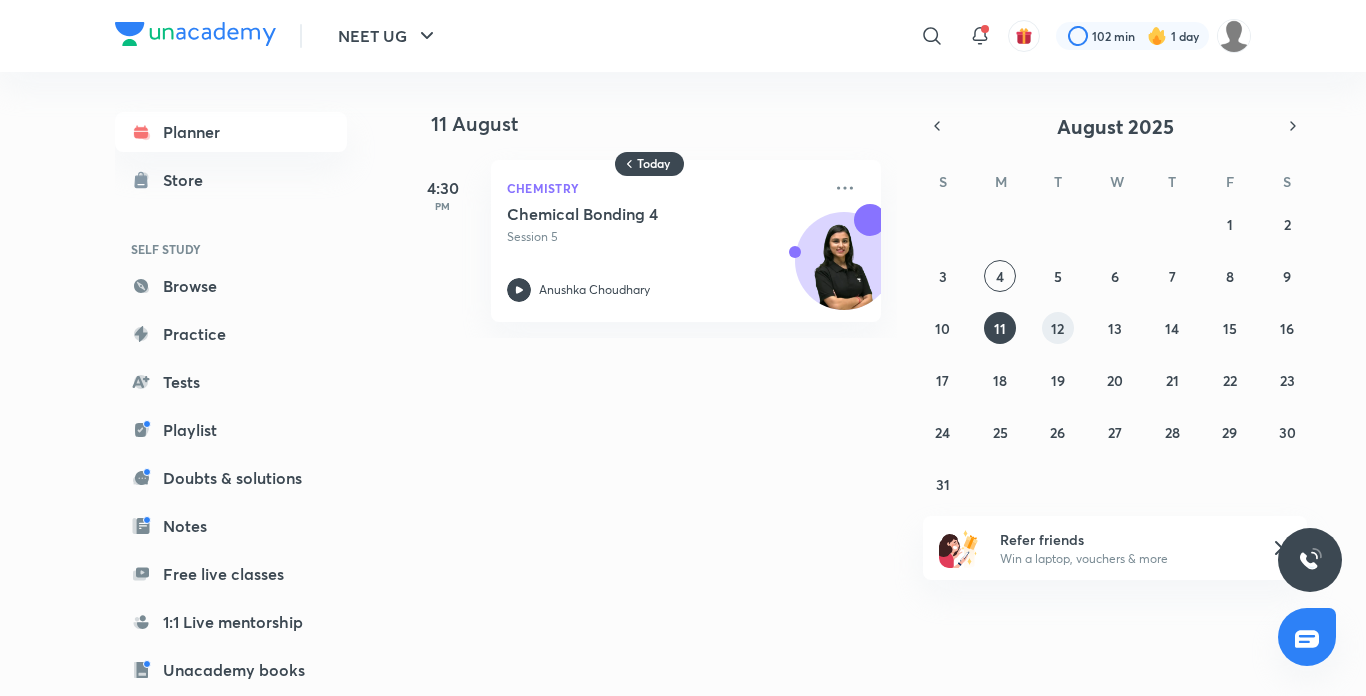 click on "27 28 29 30 31 1 2 3 4 5 6 7 8 9 10 11 12 13 14 15 16 17 18 19 20 21 22 23 24 25 26 27 28 29 30 31 1 2 3 4 5 6" at bounding box center [1115, 354] 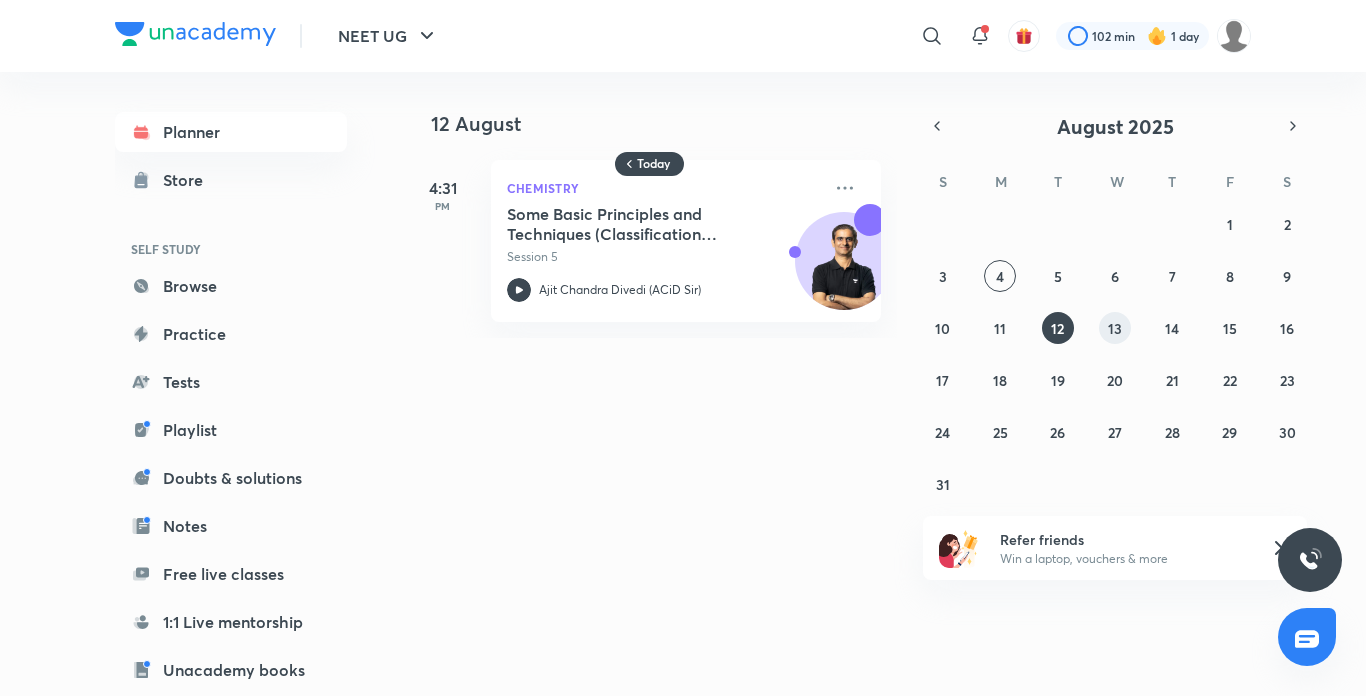 click on "13" at bounding box center (1115, 328) 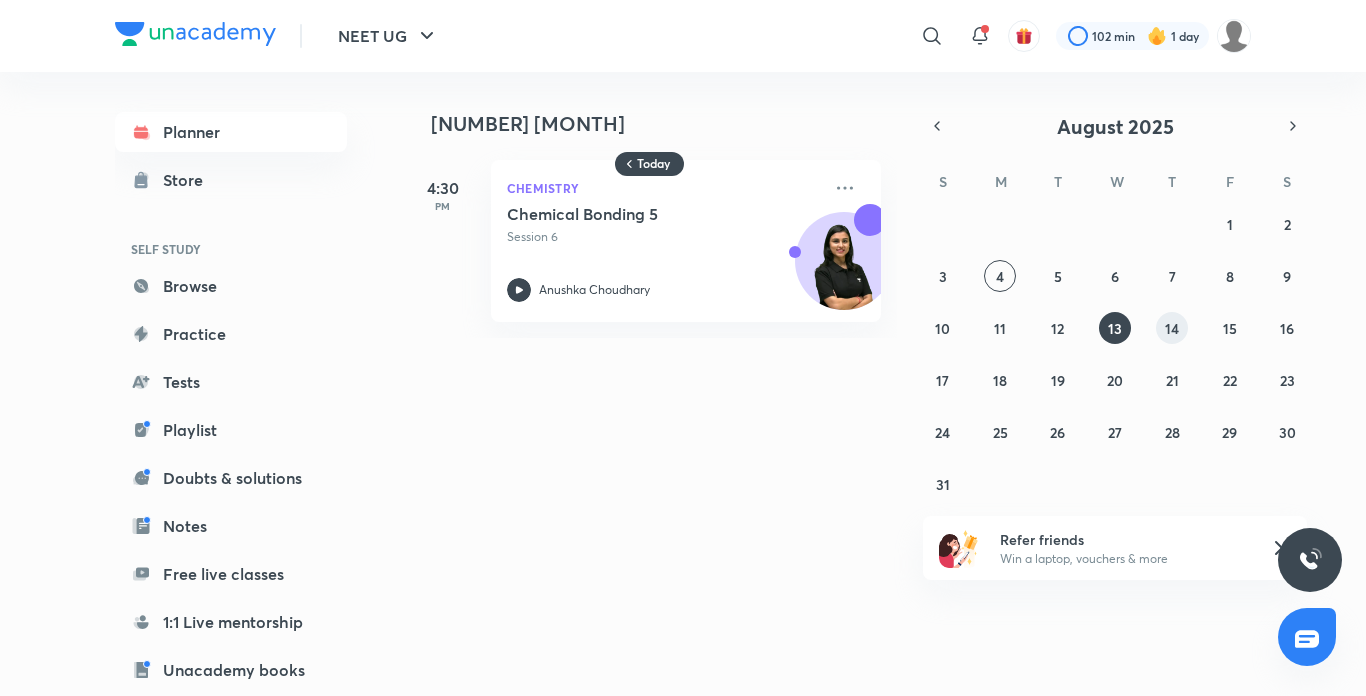 click on "14" at bounding box center (1172, 328) 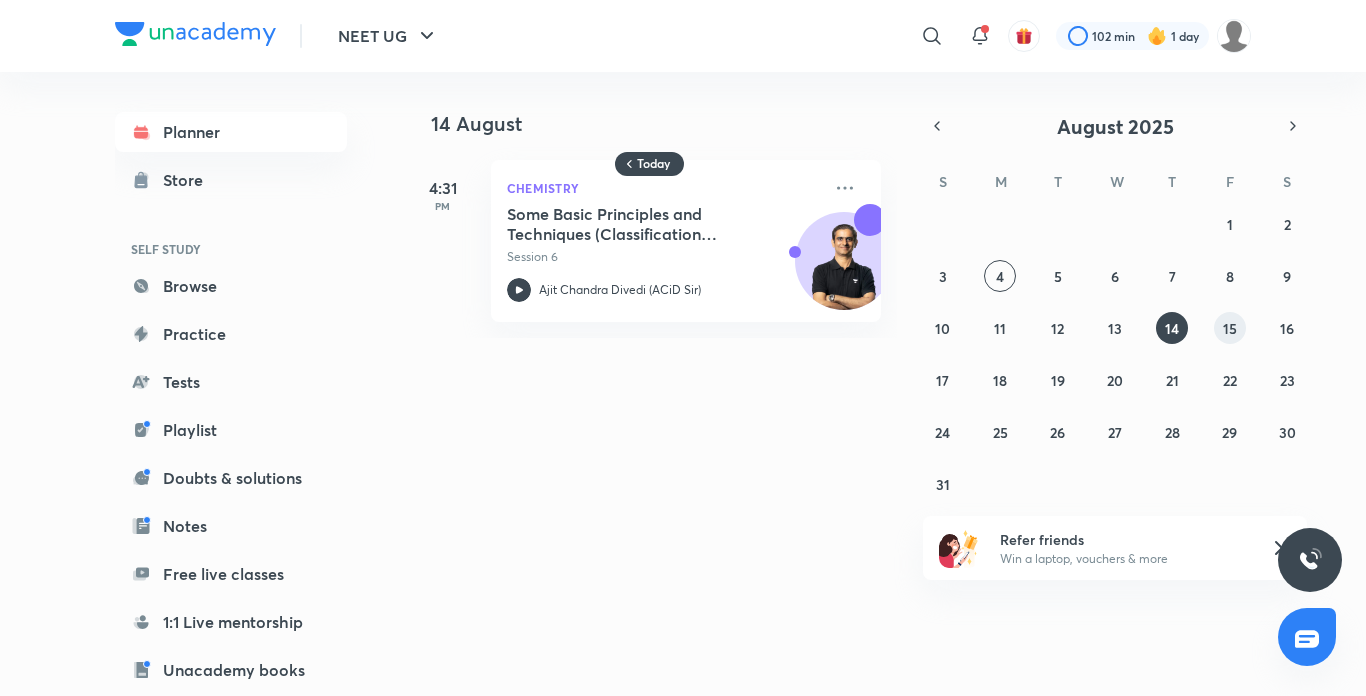 click on "15" at bounding box center (1230, 328) 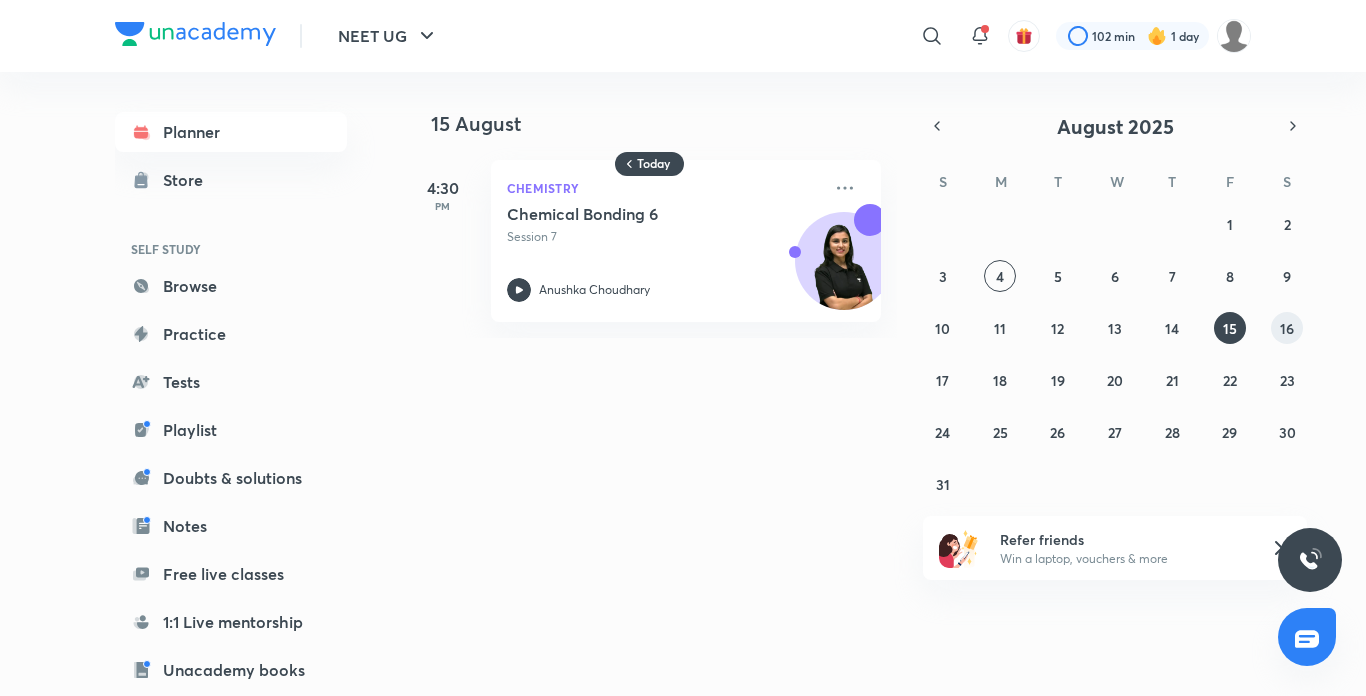 click on "16" at bounding box center (1287, 328) 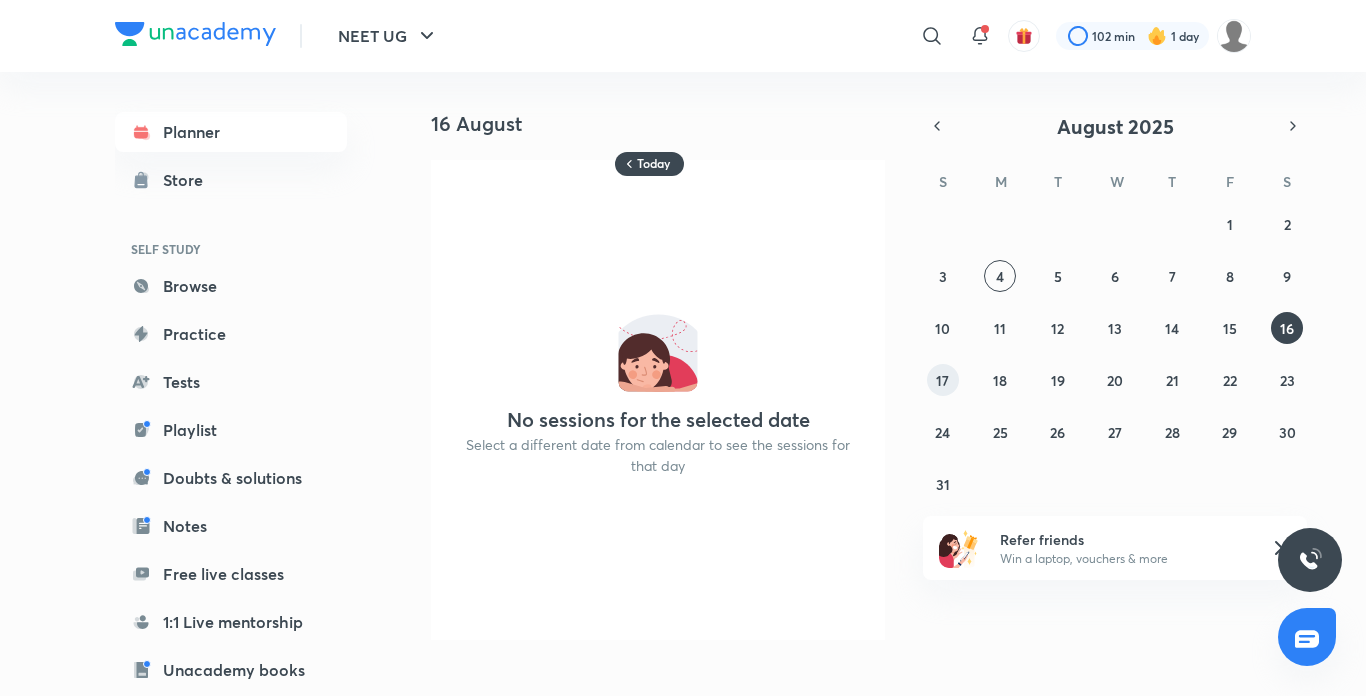 click on "17" at bounding box center [942, 380] 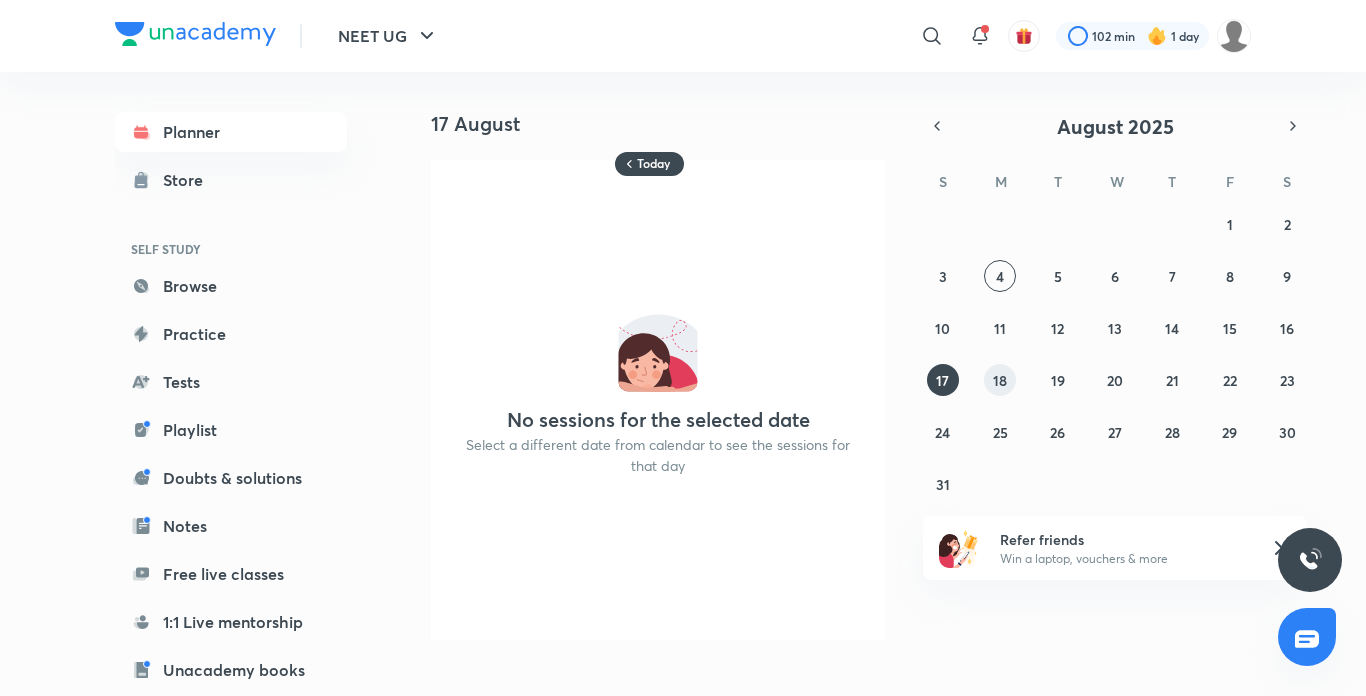 click on "18" at bounding box center (1000, 380) 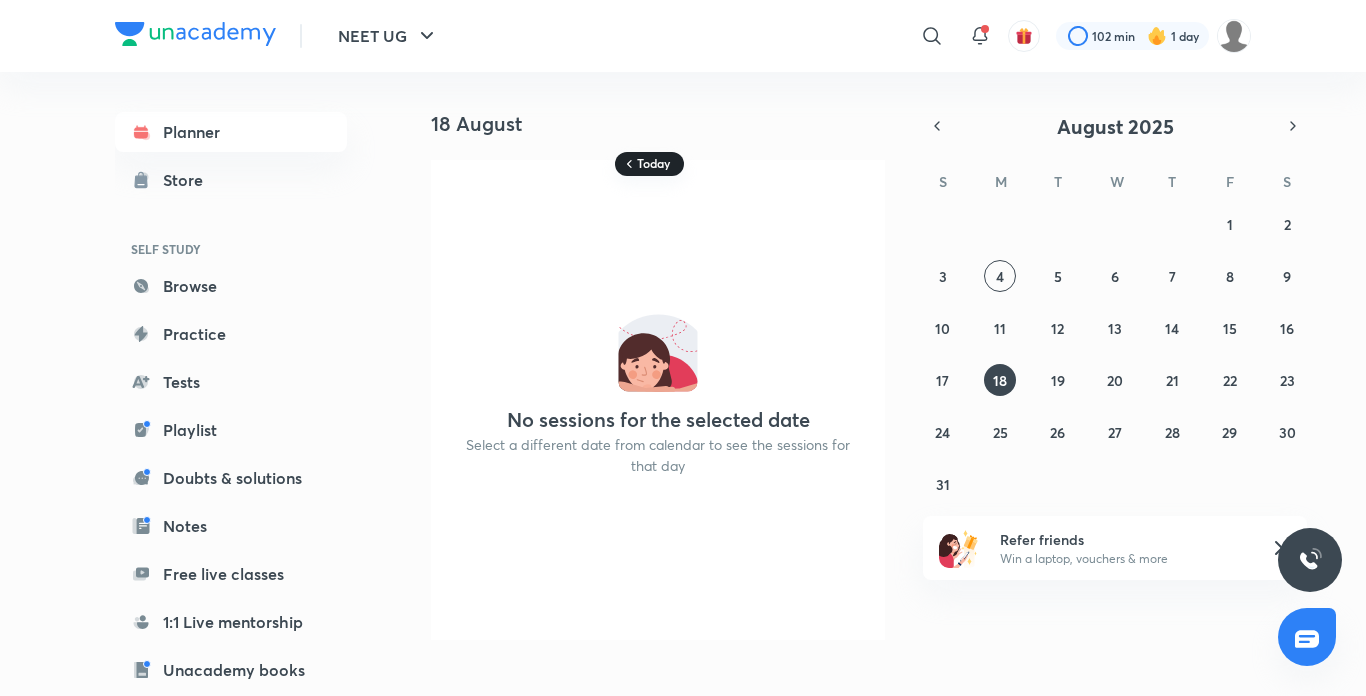 click on "Today" at bounding box center (653, 164) 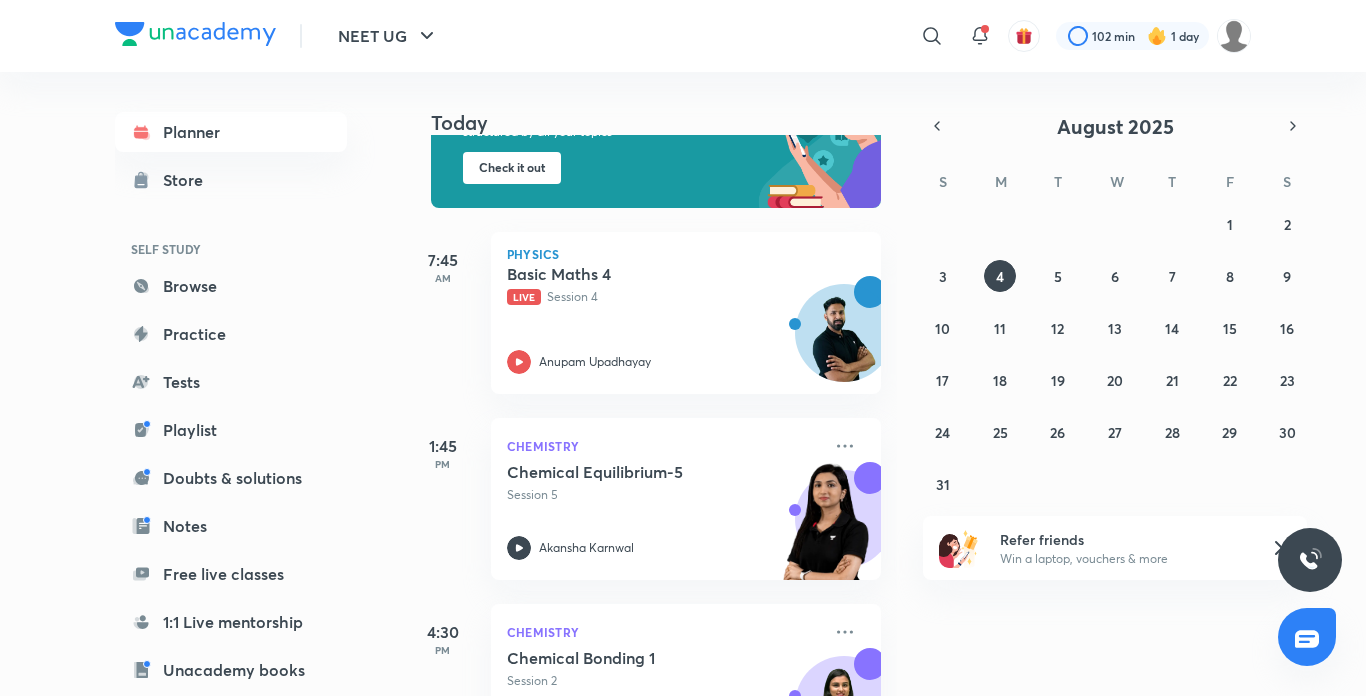 scroll, scrollTop: 200, scrollLeft: 0, axis: vertical 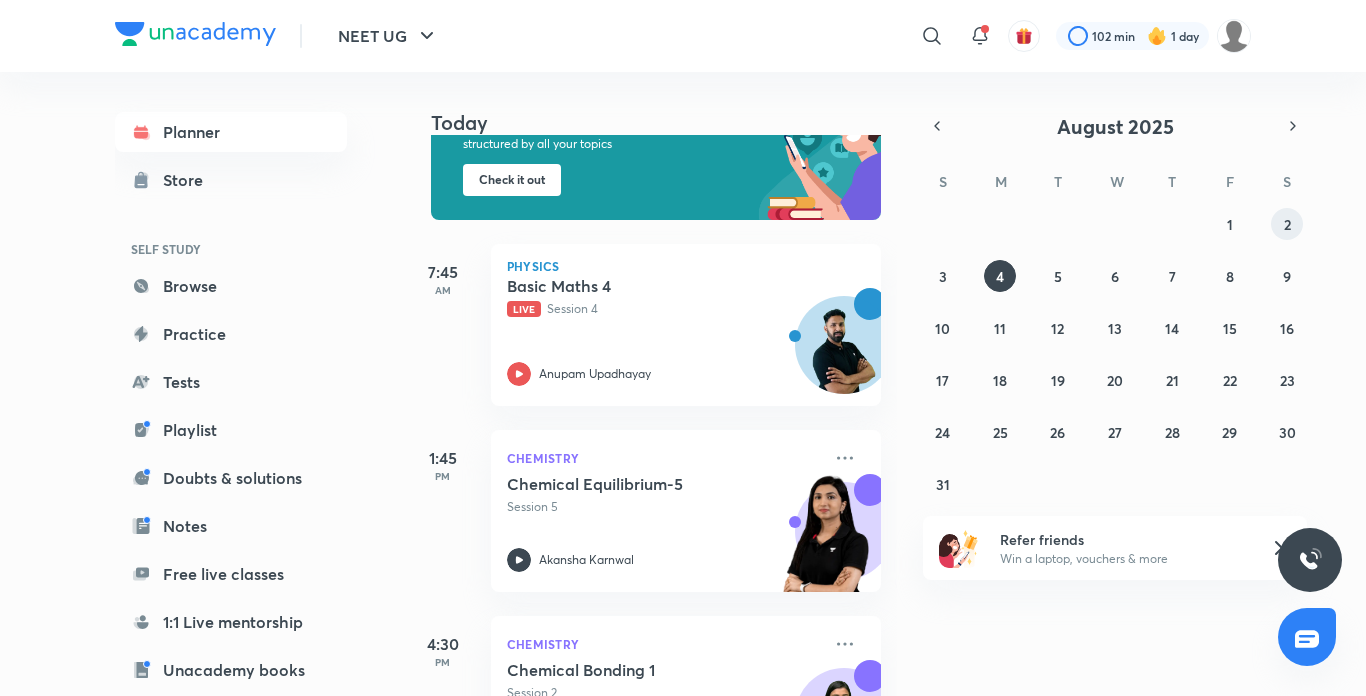 click on "2" at bounding box center [1287, 224] 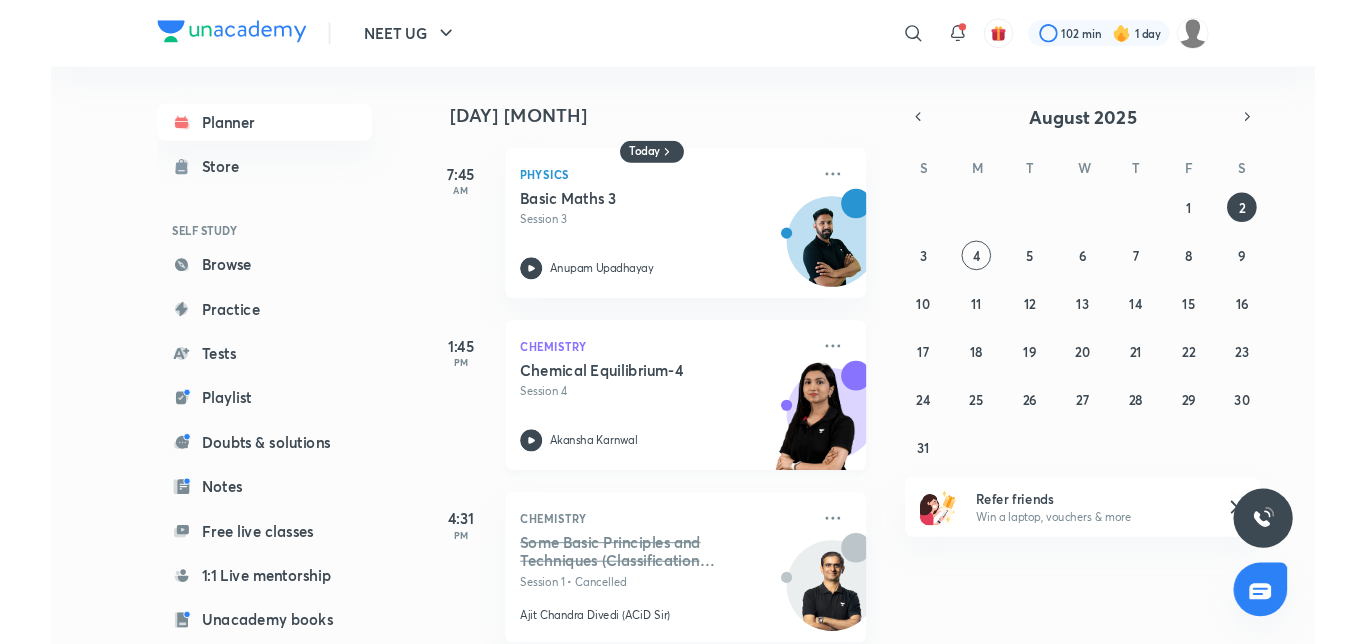 scroll, scrollTop: 29, scrollLeft: 0, axis: vertical 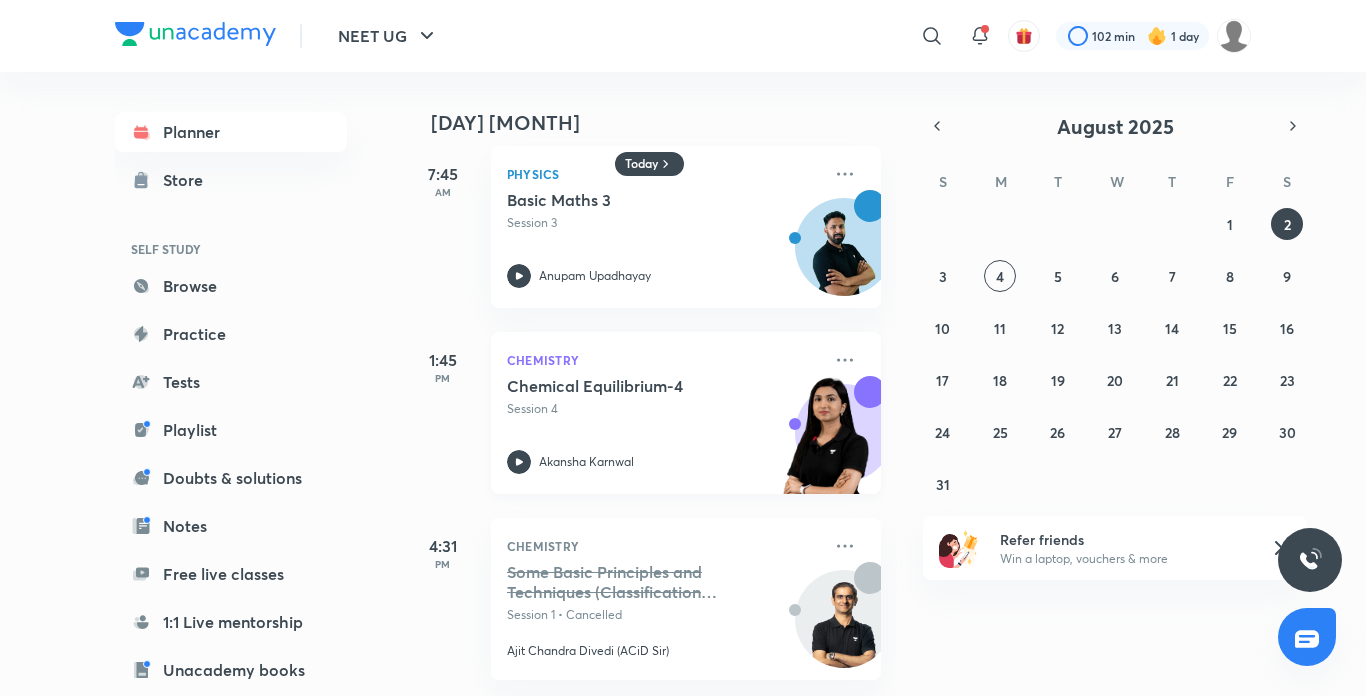 click on "Chemical Equilibrium-4" at bounding box center (631, 386) 